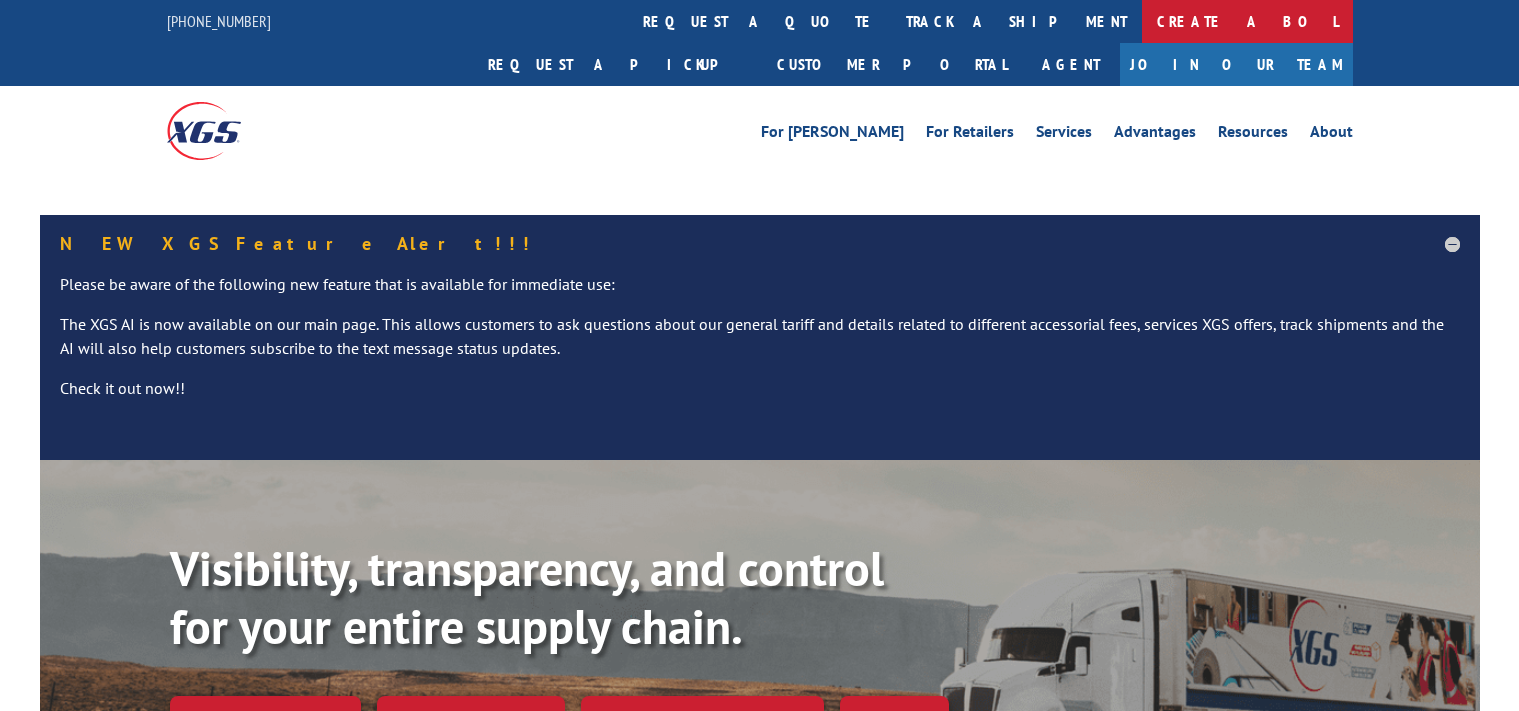 scroll, scrollTop: 0, scrollLeft: 0, axis: both 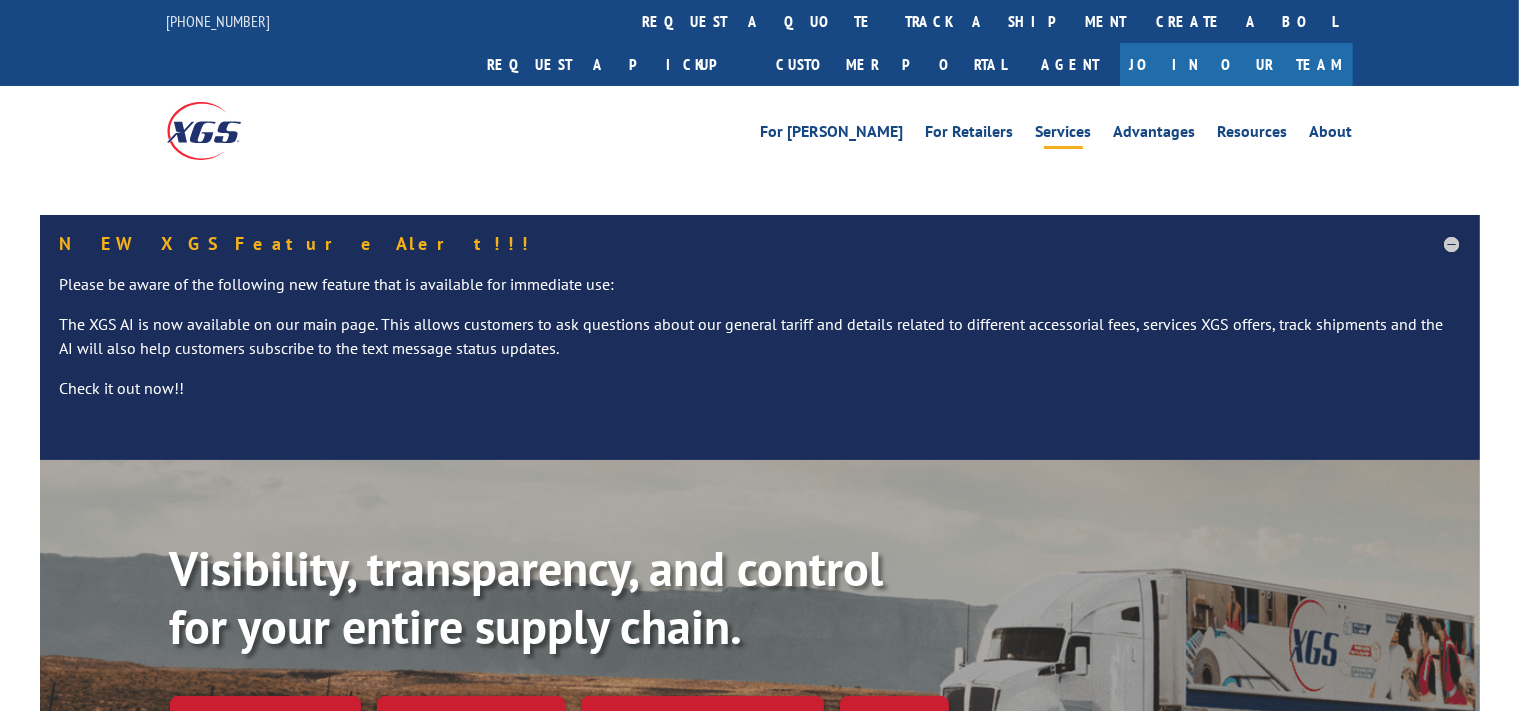 click on "Services" at bounding box center [1064, 135] 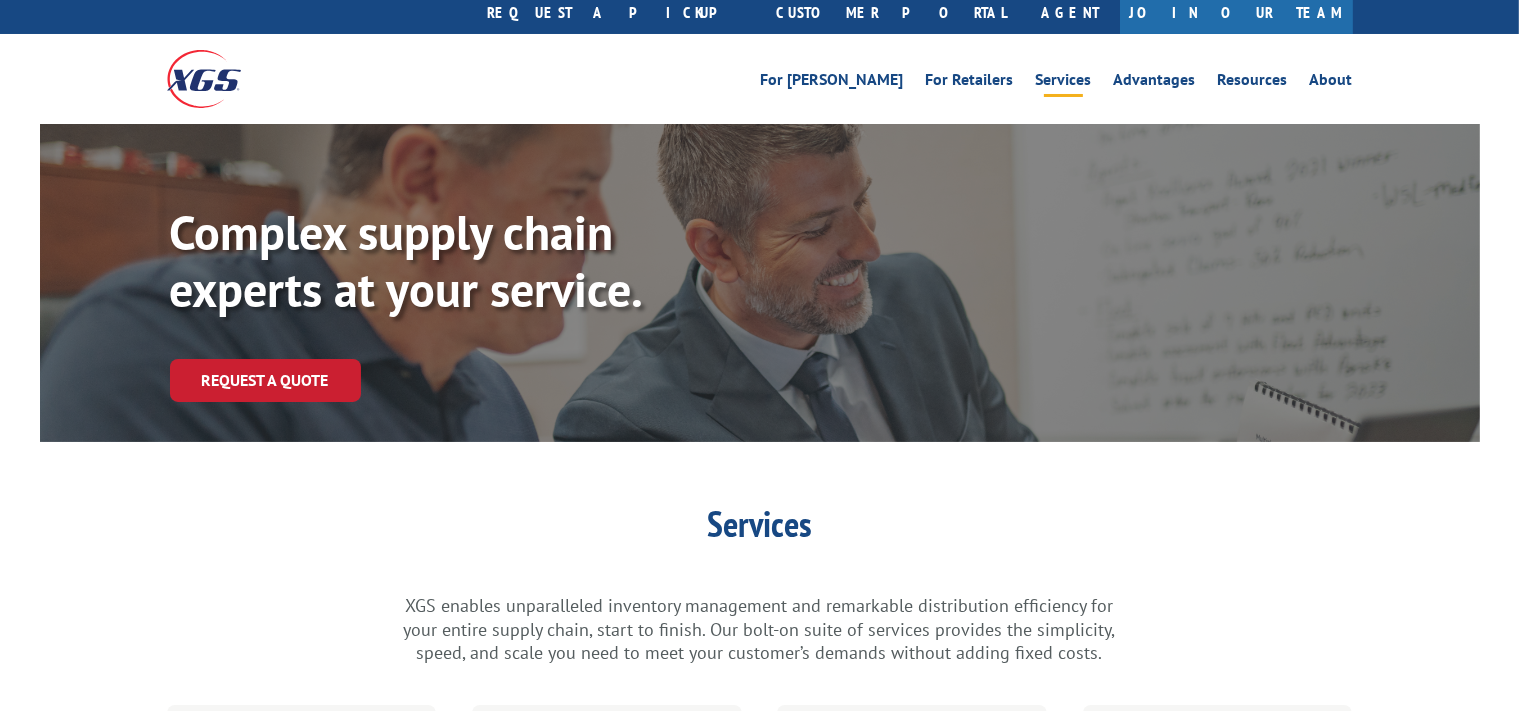 scroll, scrollTop: 0, scrollLeft: 0, axis: both 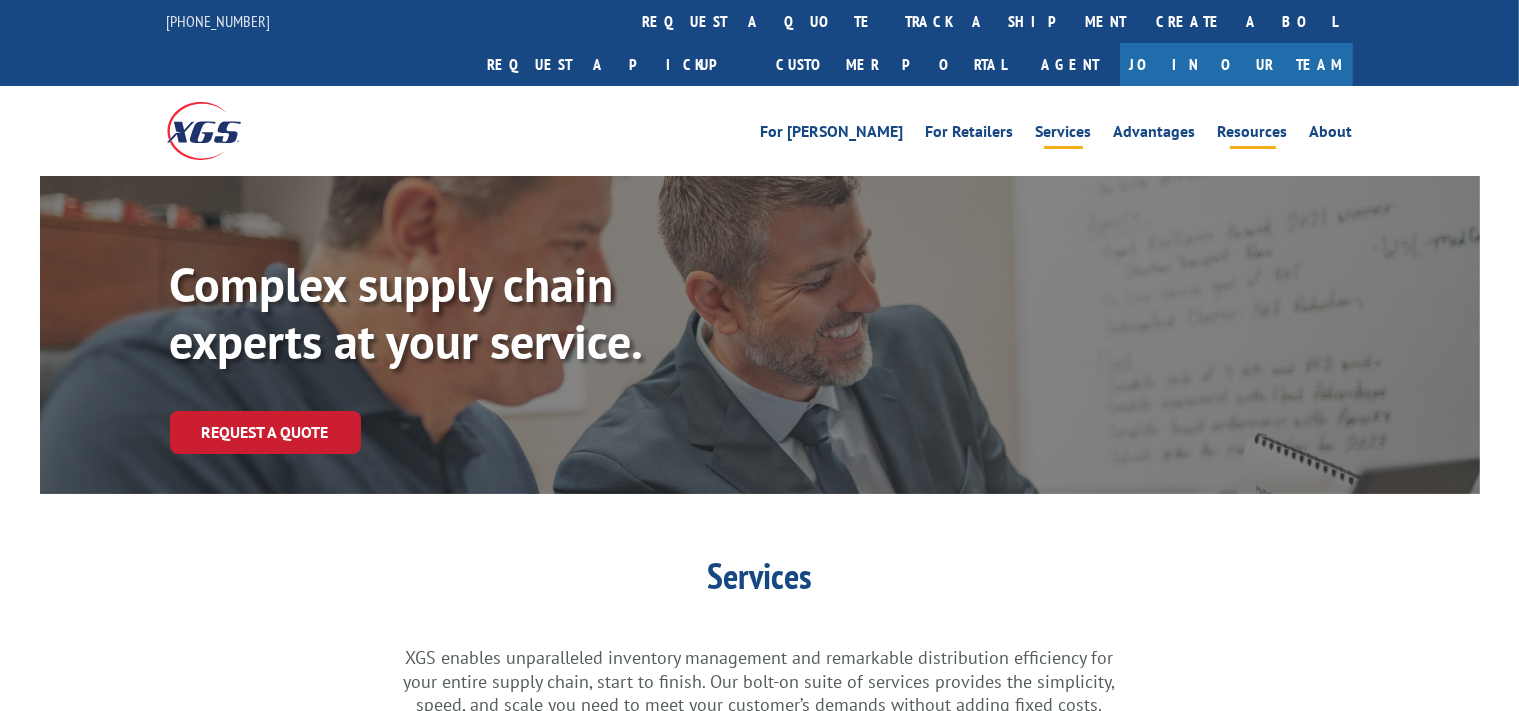 click on "Resources" at bounding box center [1253, 135] 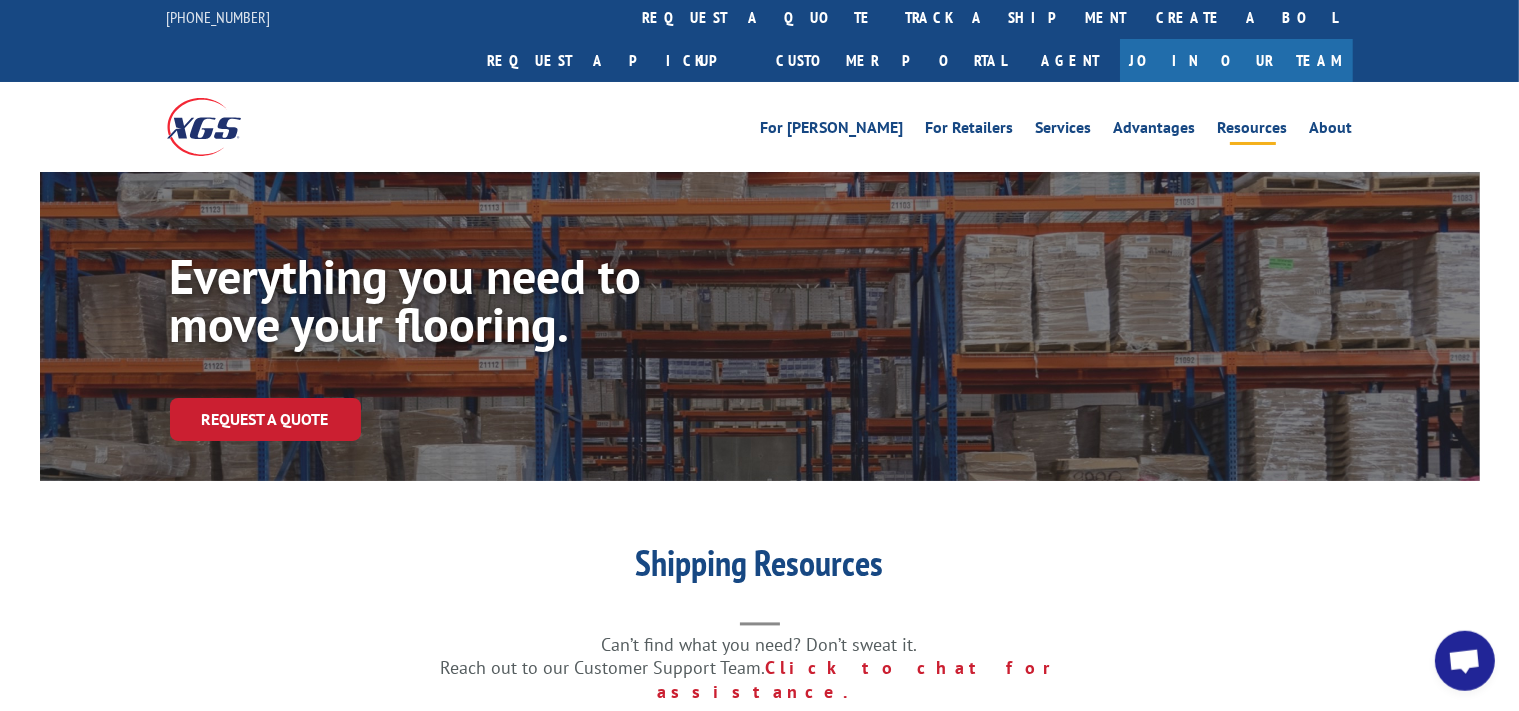 scroll, scrollTop: 0, scrollLeft: 0, axis: both 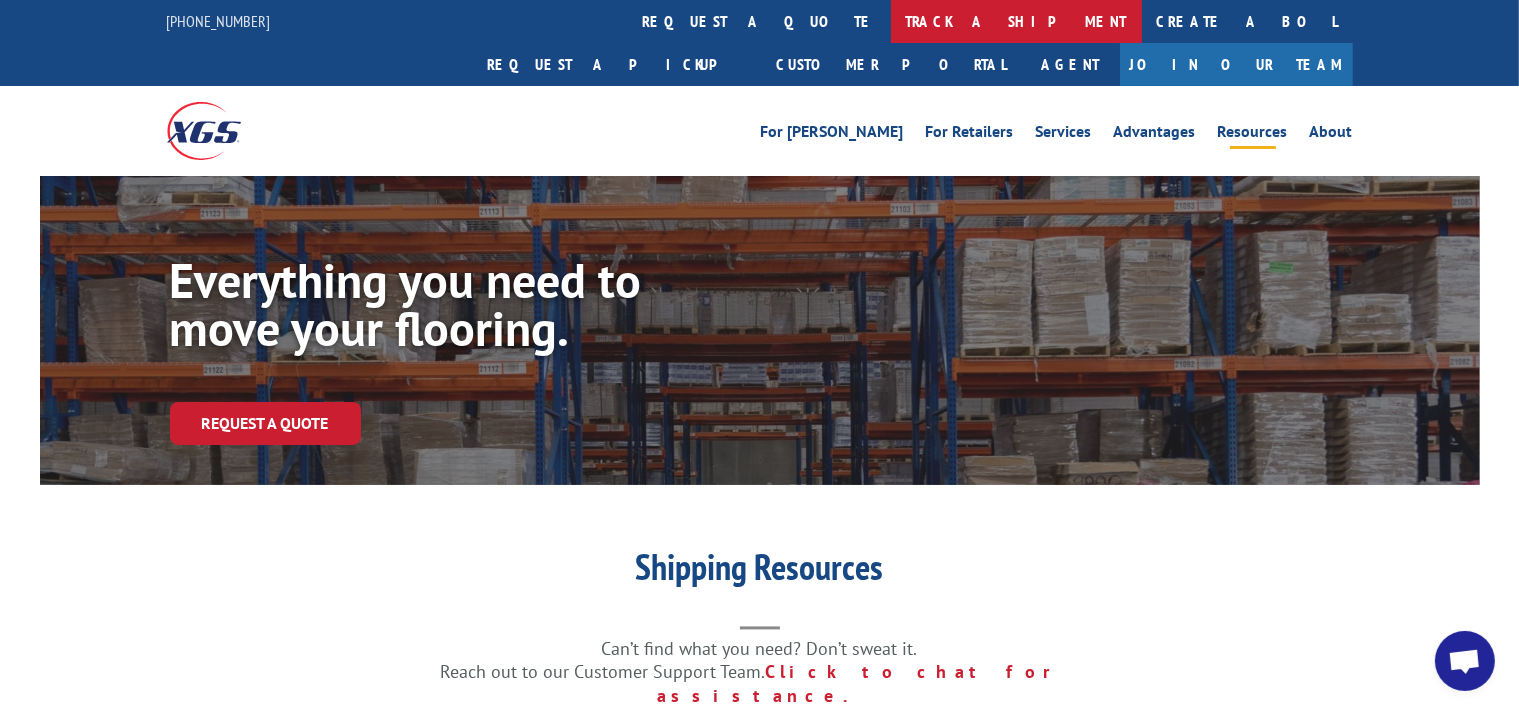 click on "track a shipment" at bounding box center [1016, 21] 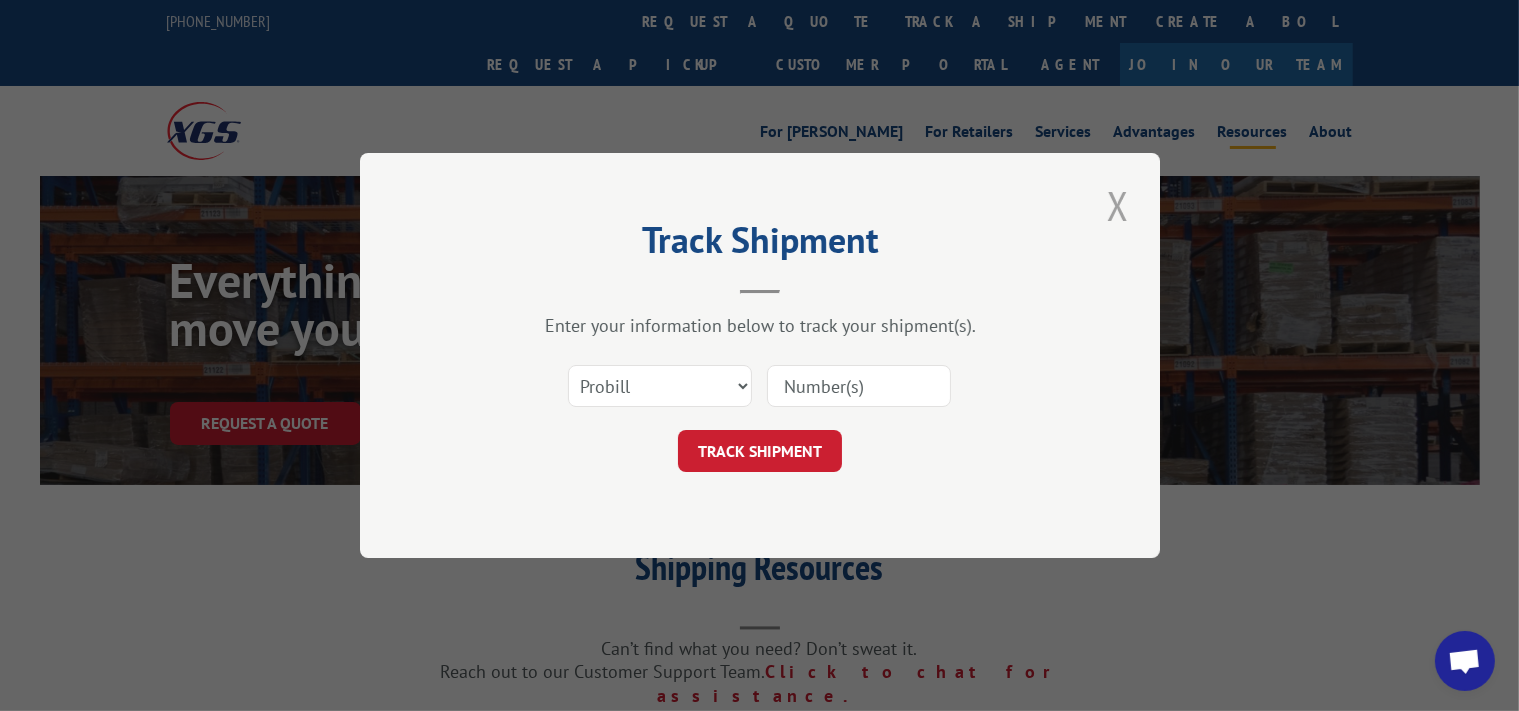 click at bounding box center (1118, 205) 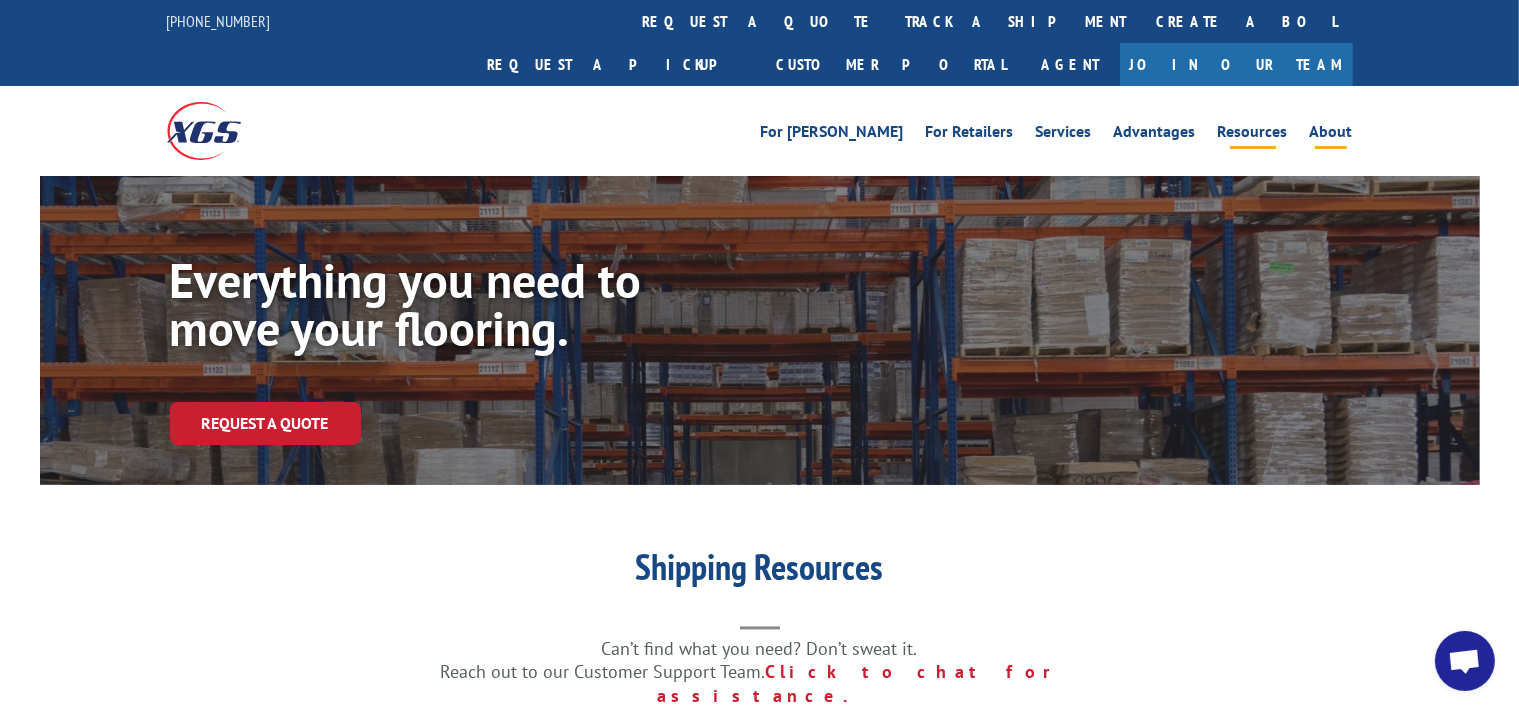 click on "About" at bounding box center [1331, 135] 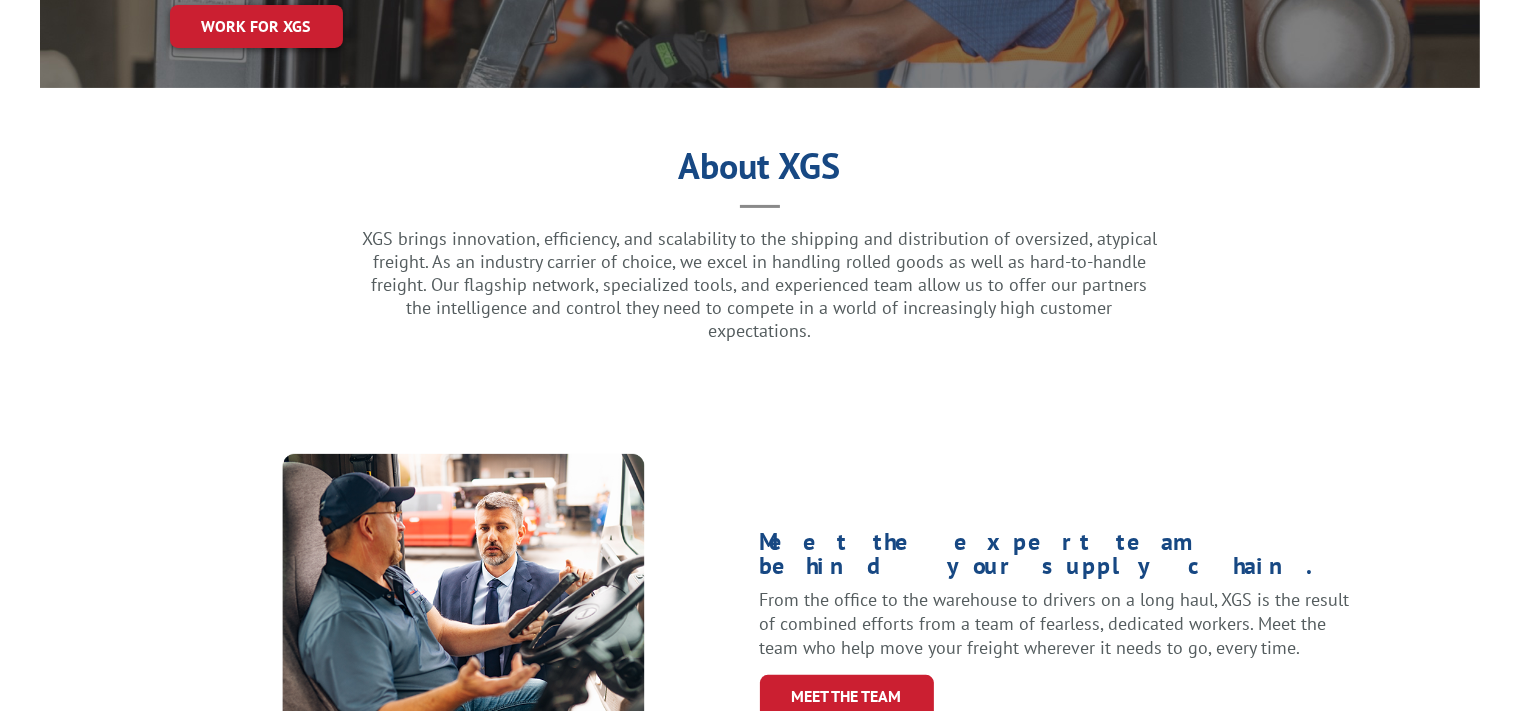 scroll, scrollTop: 0, scrollLeft: 0, axis: both 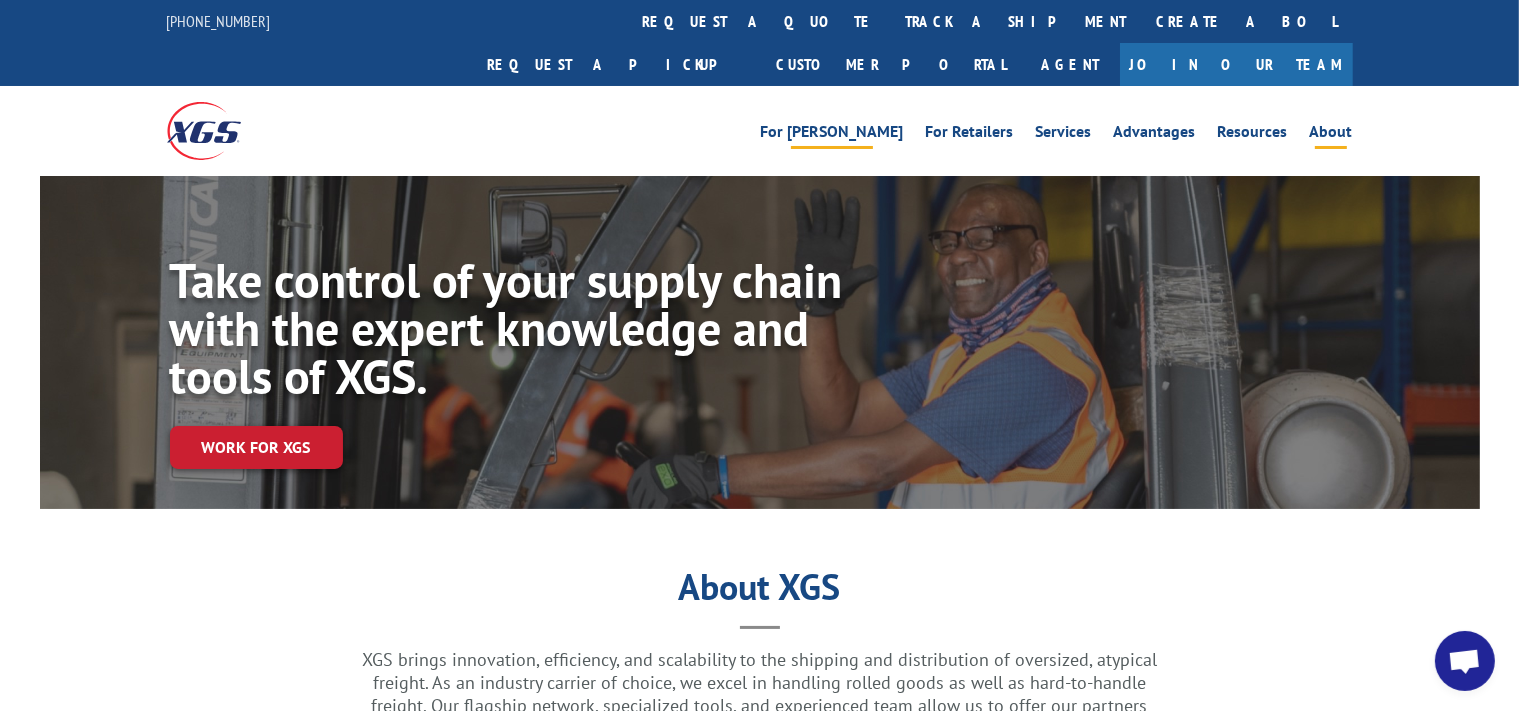 click on "For [PERSON_NAME]" at bounding box center [832, 135] 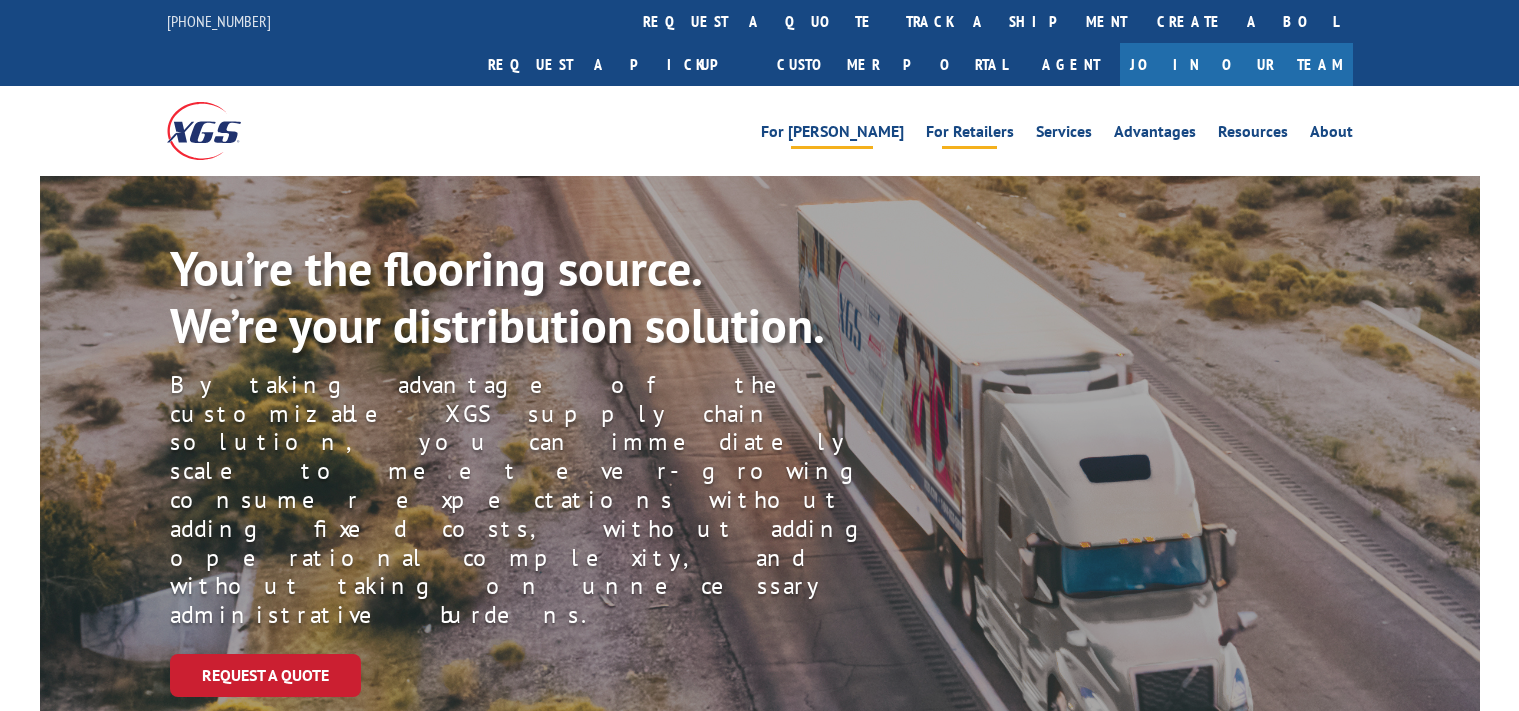 scroll, scrollTop: 0, scrollLeft: 0, axis: both 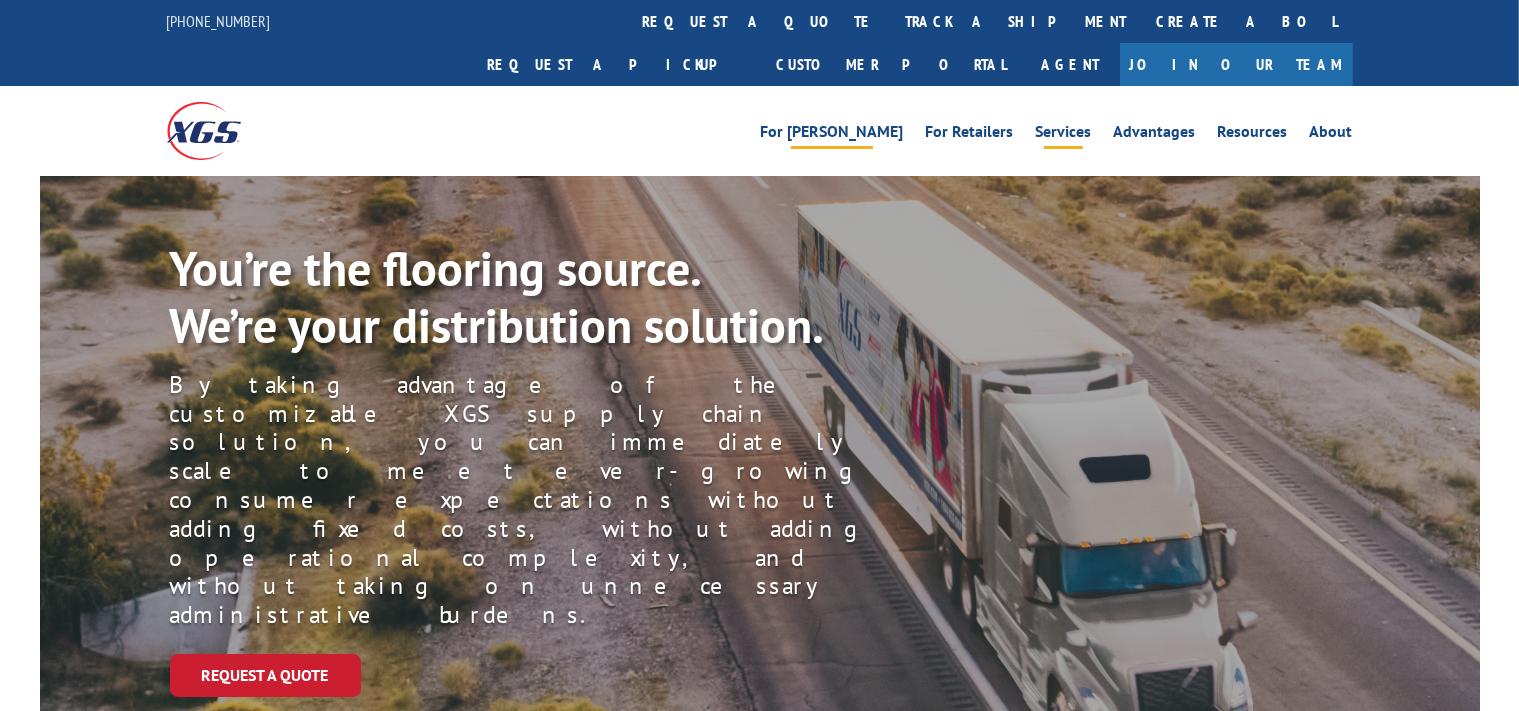 click on "Services" at bounding box center (1064, 135) 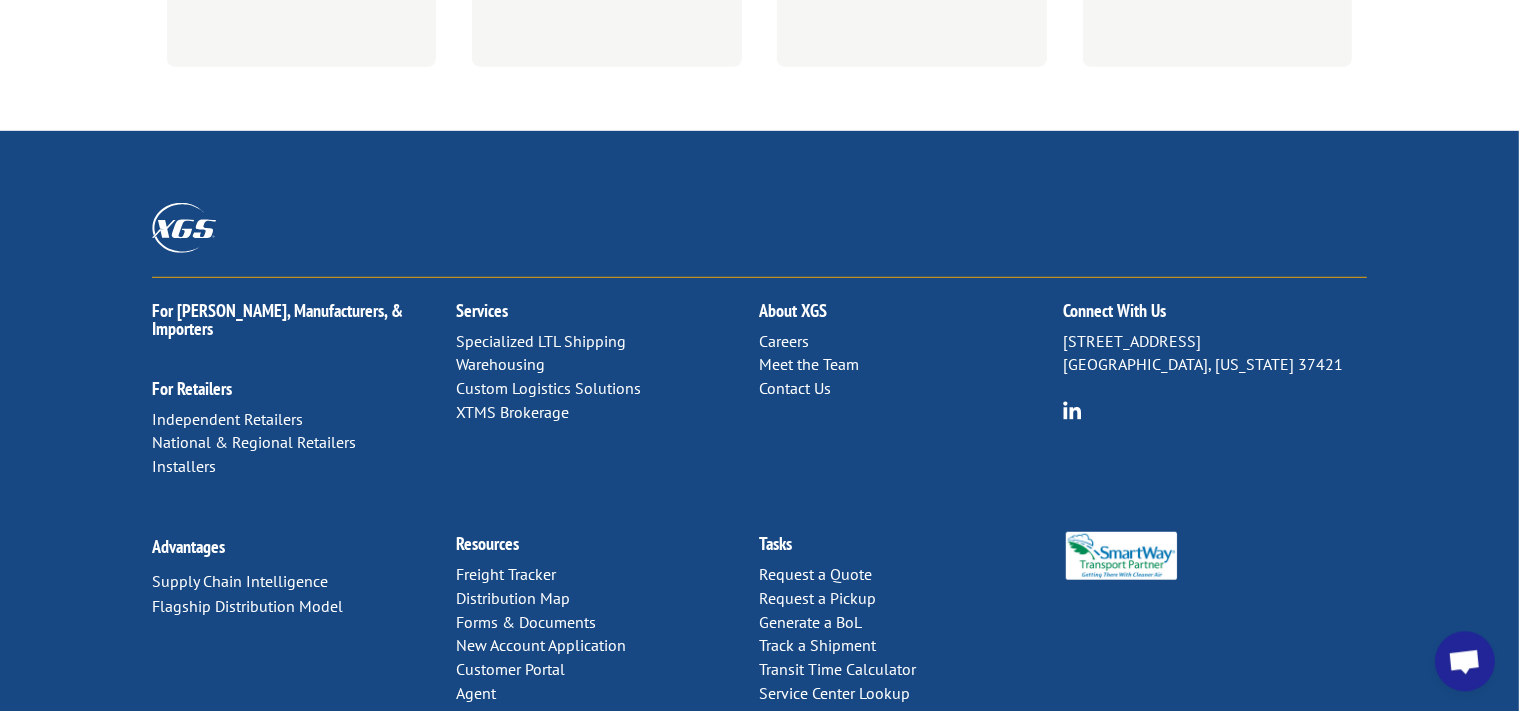 scroll, scrollTop: 1232, scrollLeft: 0, axis: vertical 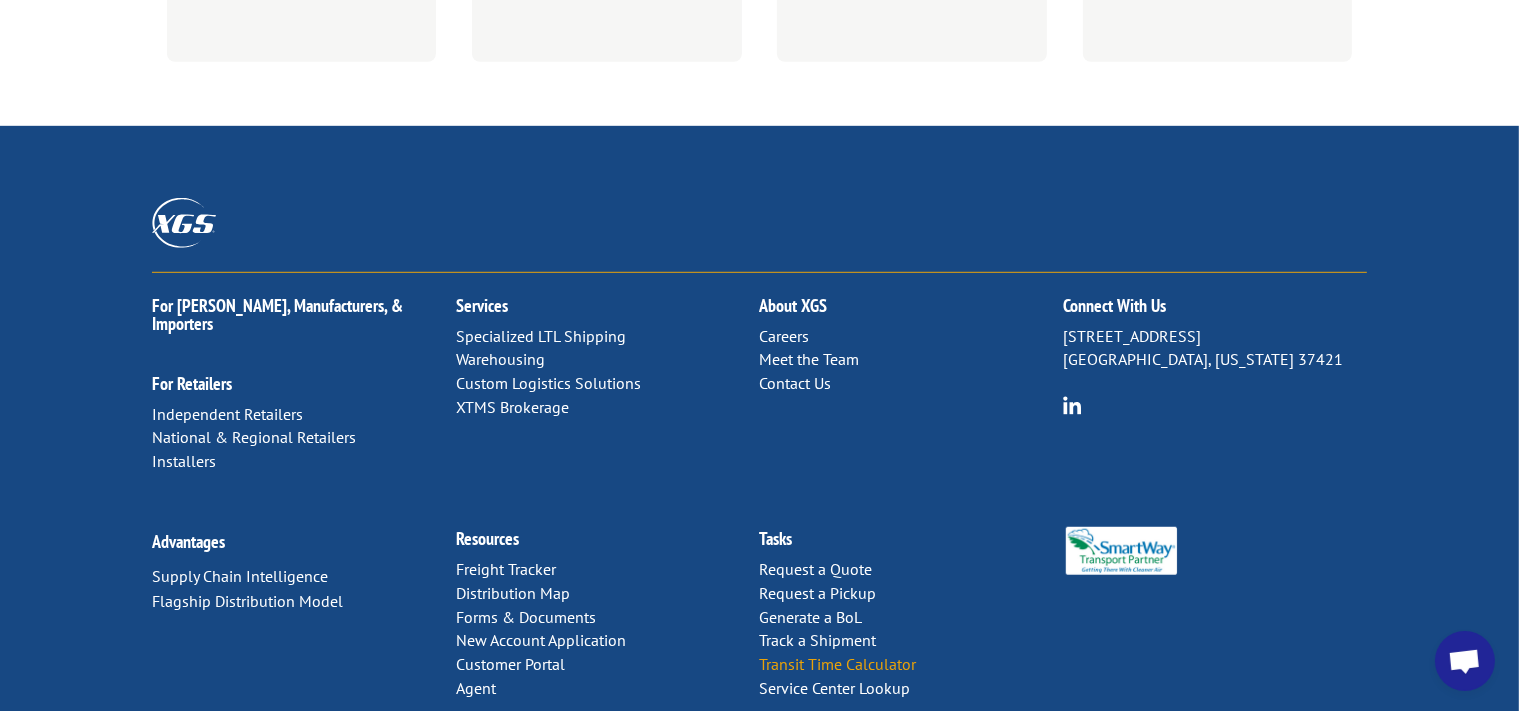 click on "Transit Time Calculator" at bounding box center (838, 664) 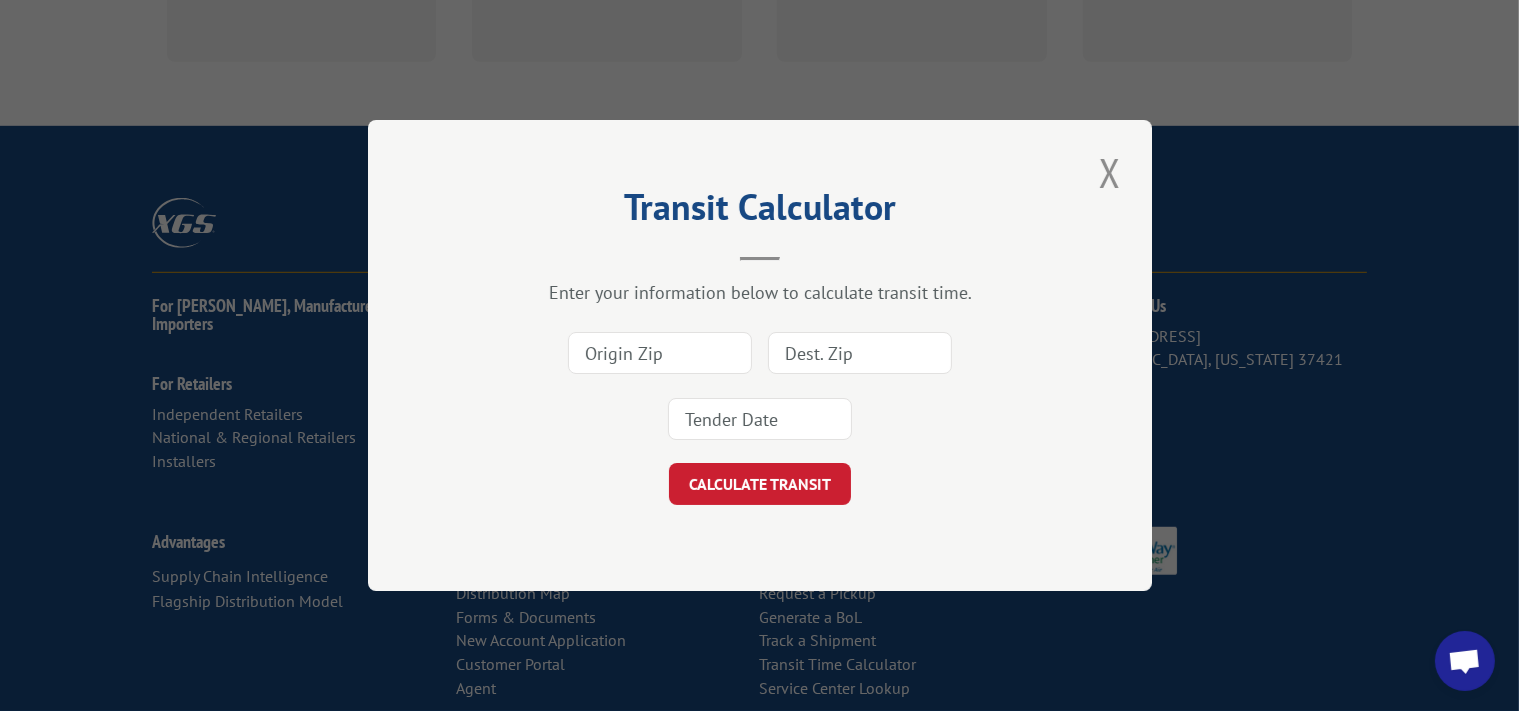 click at bounding box center (760, 386) 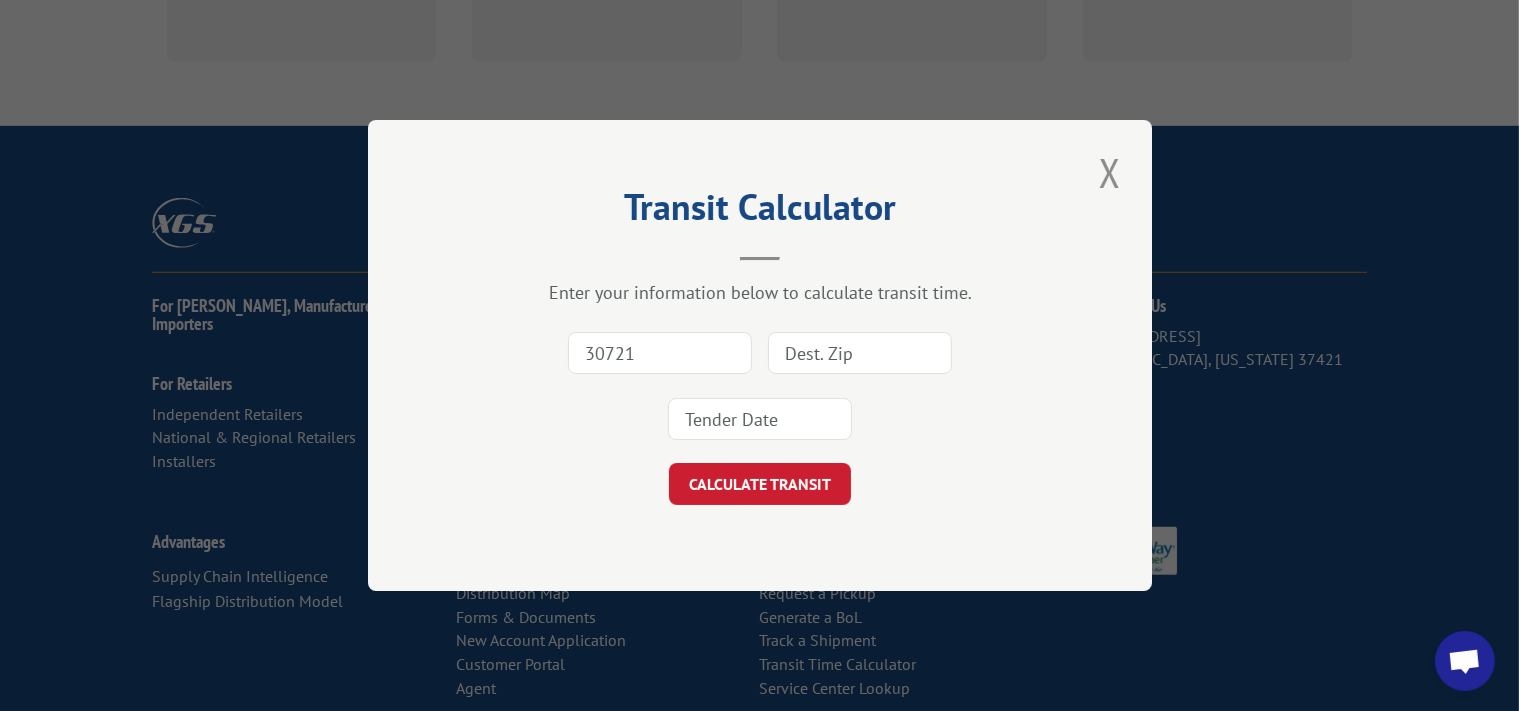 type on "30721" 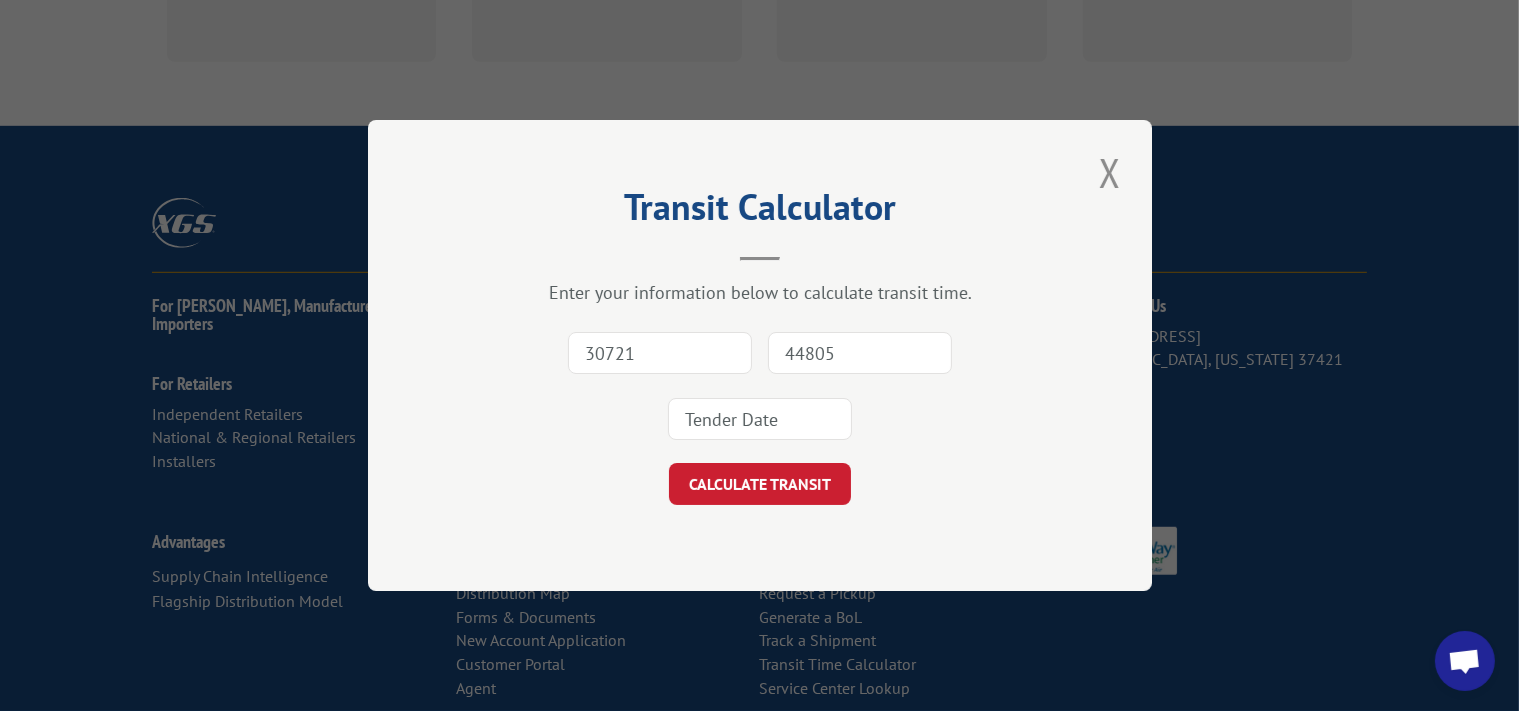 type on "44805" 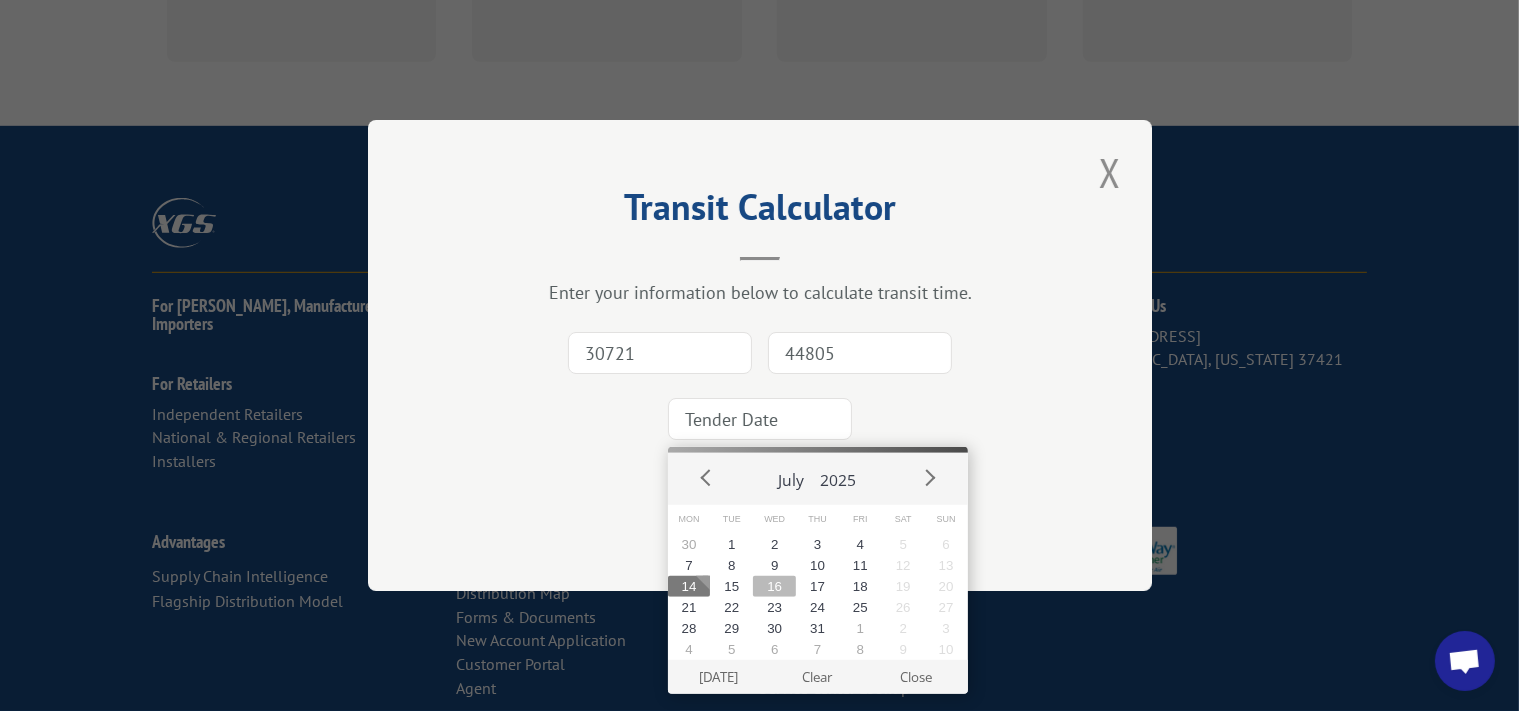 click on "16" at bounding box center (774, 586) 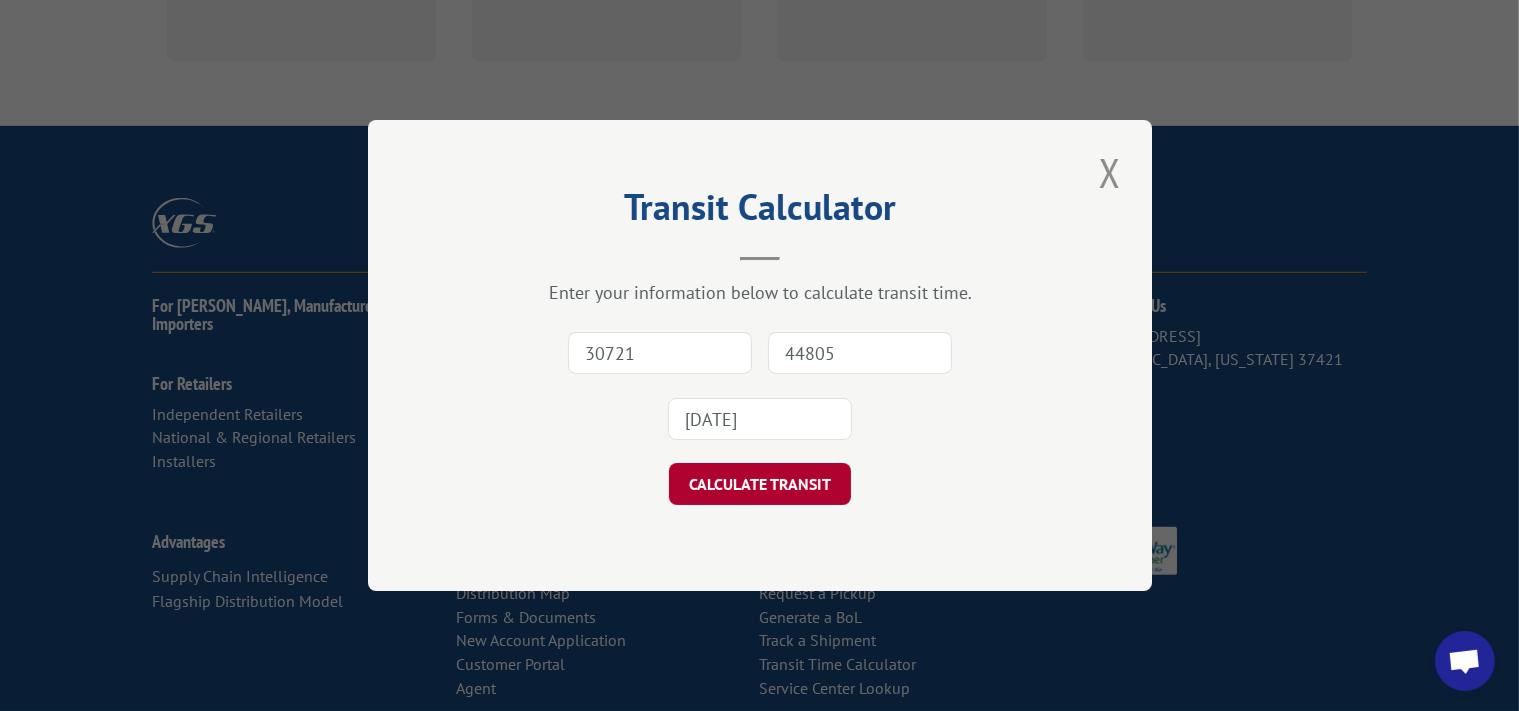 click on "CALCULATE TRANSIT" at bounding box center (760, 484) 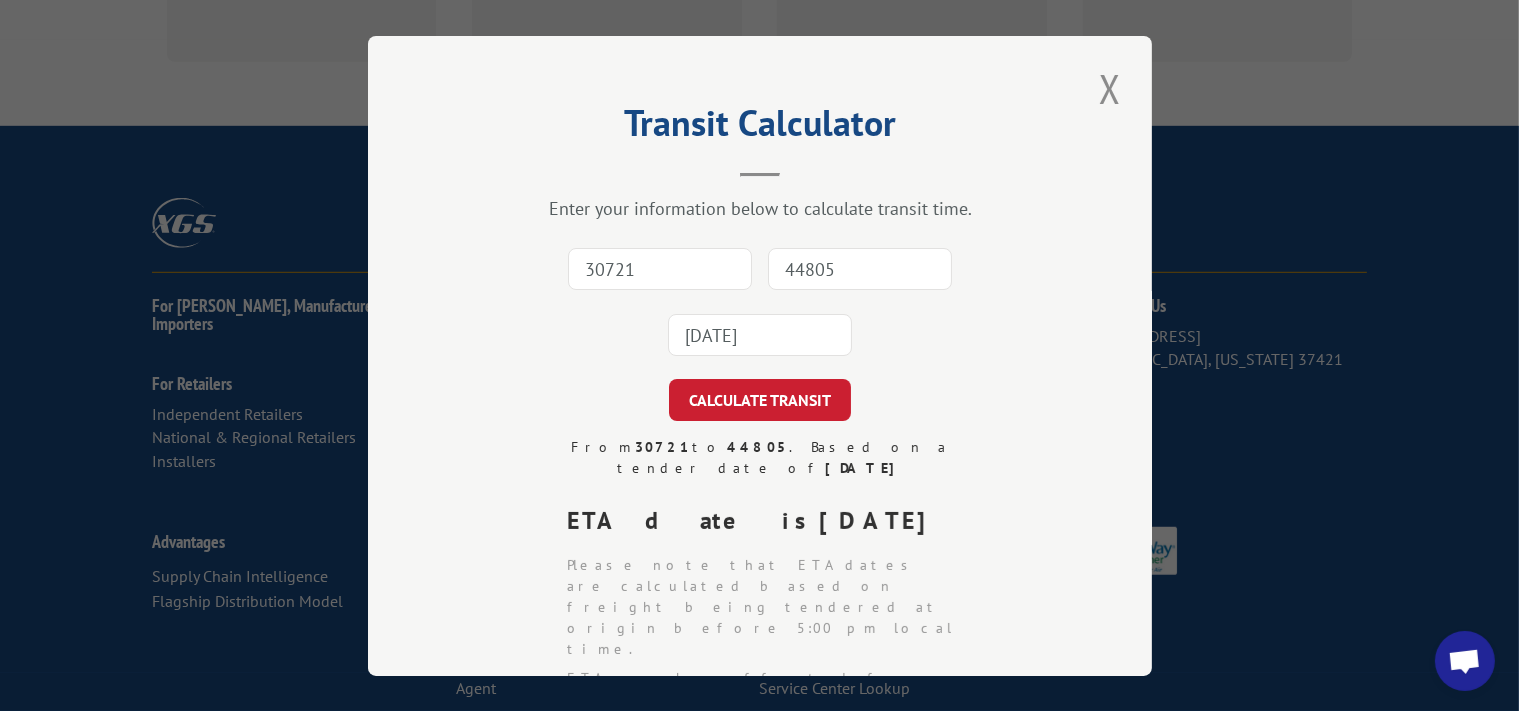 click on "30721 44805 2025-07-16" at bounding box center (760, 302) 